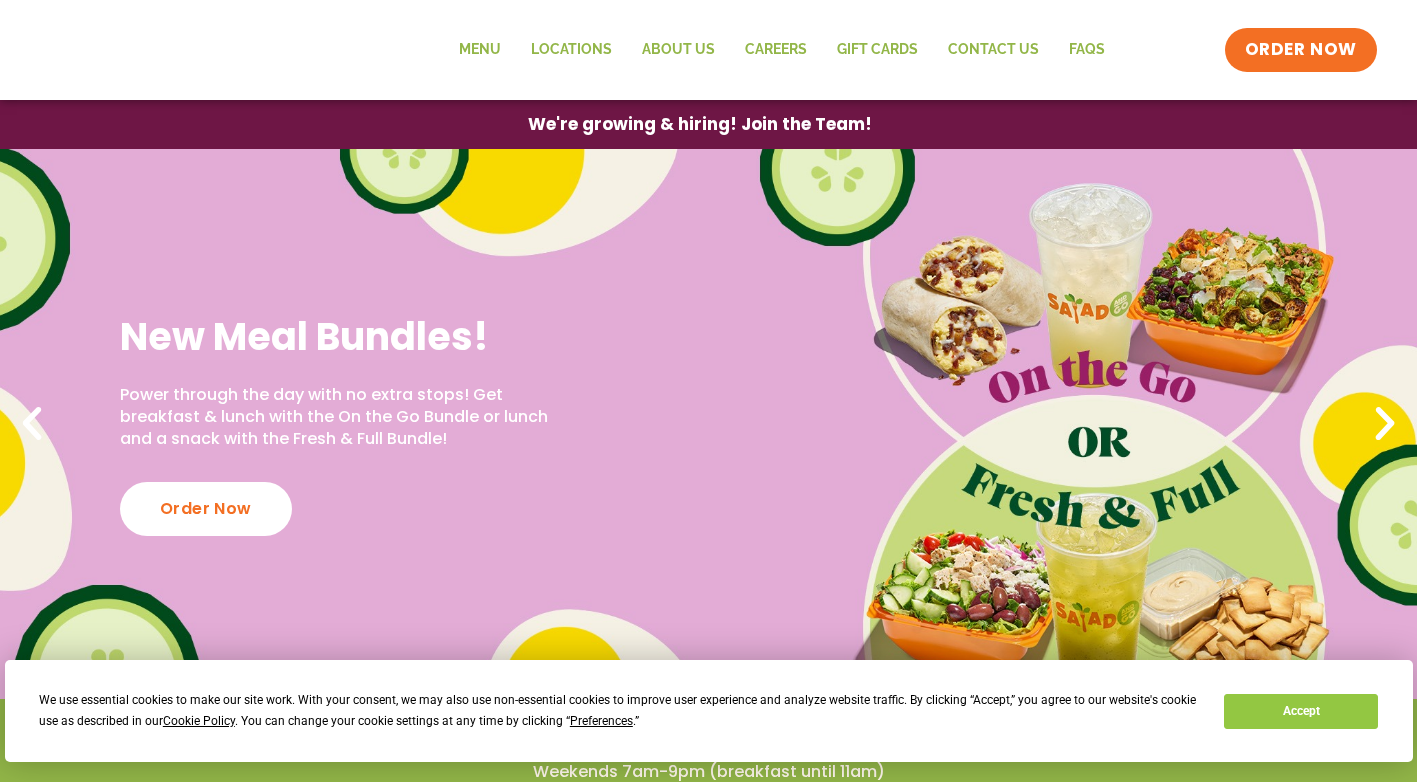 scroll, scrollTop: 0, scrollLeft: 0, axis: both 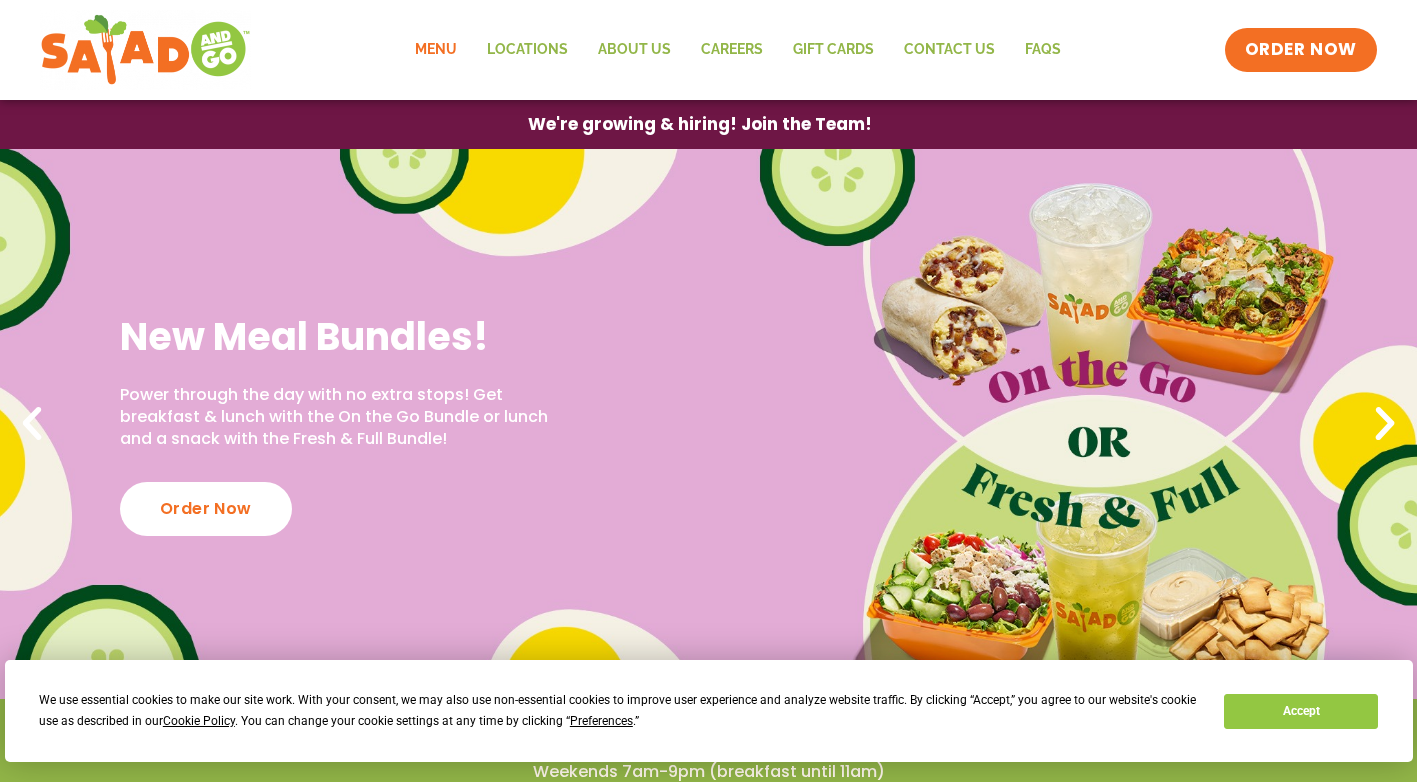 click on "Menu" 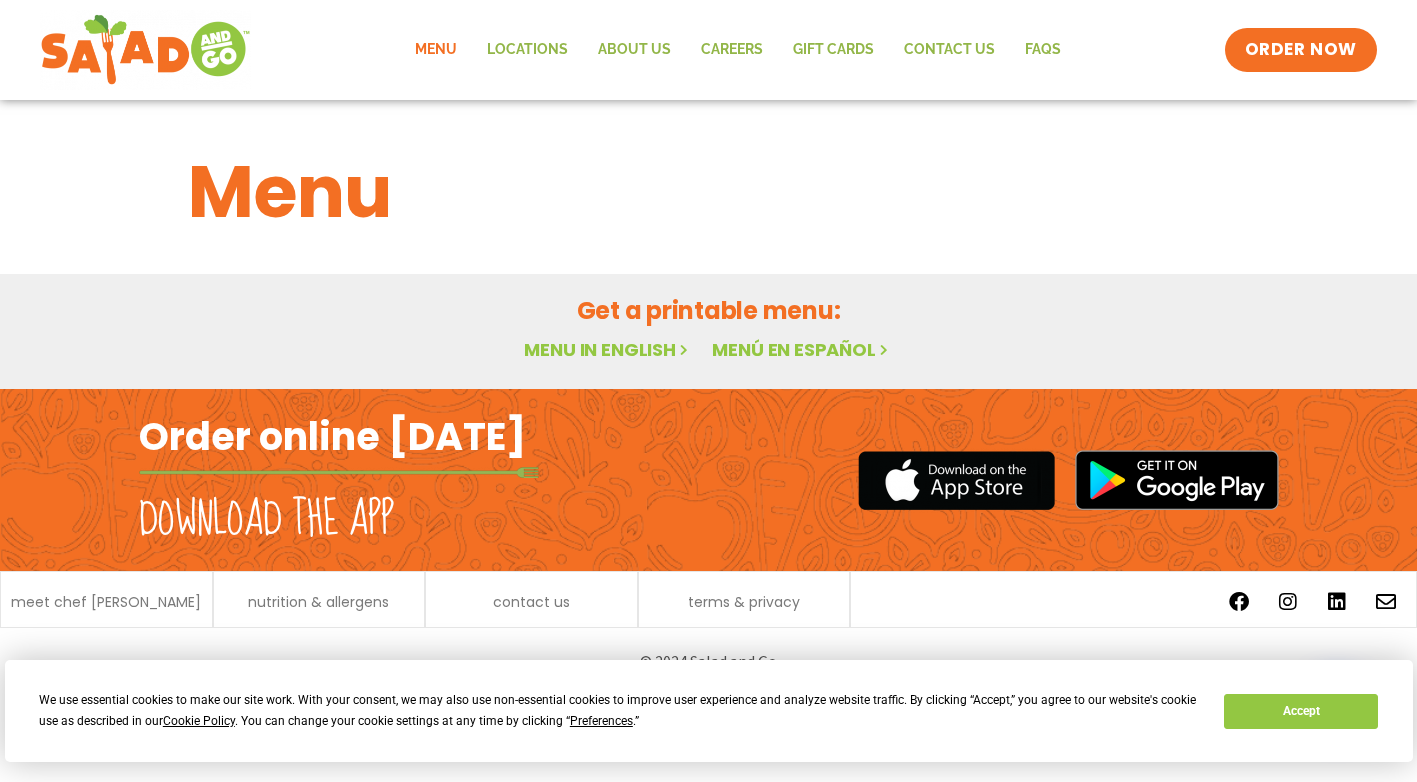 scroll, scrollTop: 0, scrollLeft: 0, axis: both 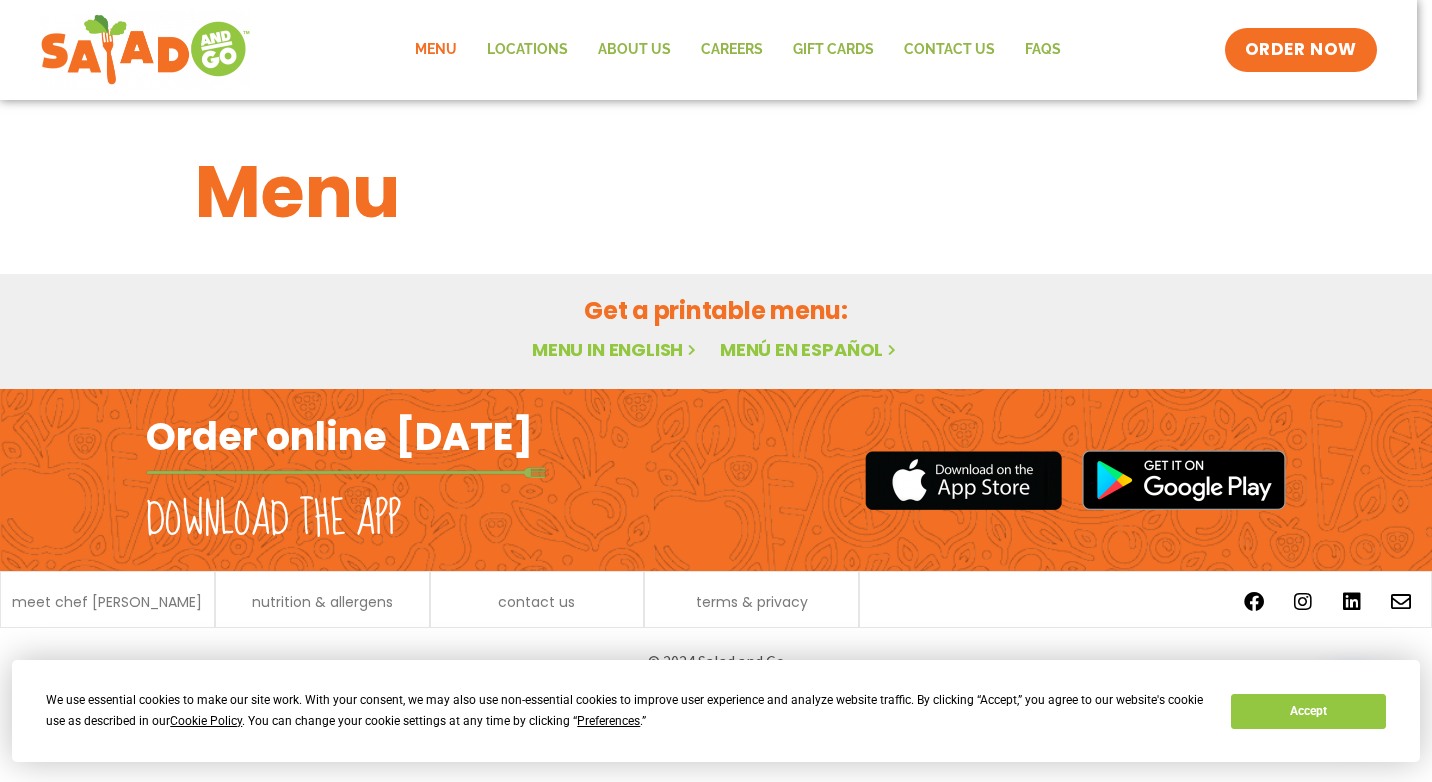 click on "Menu in English" at bounding box center (616, 349) 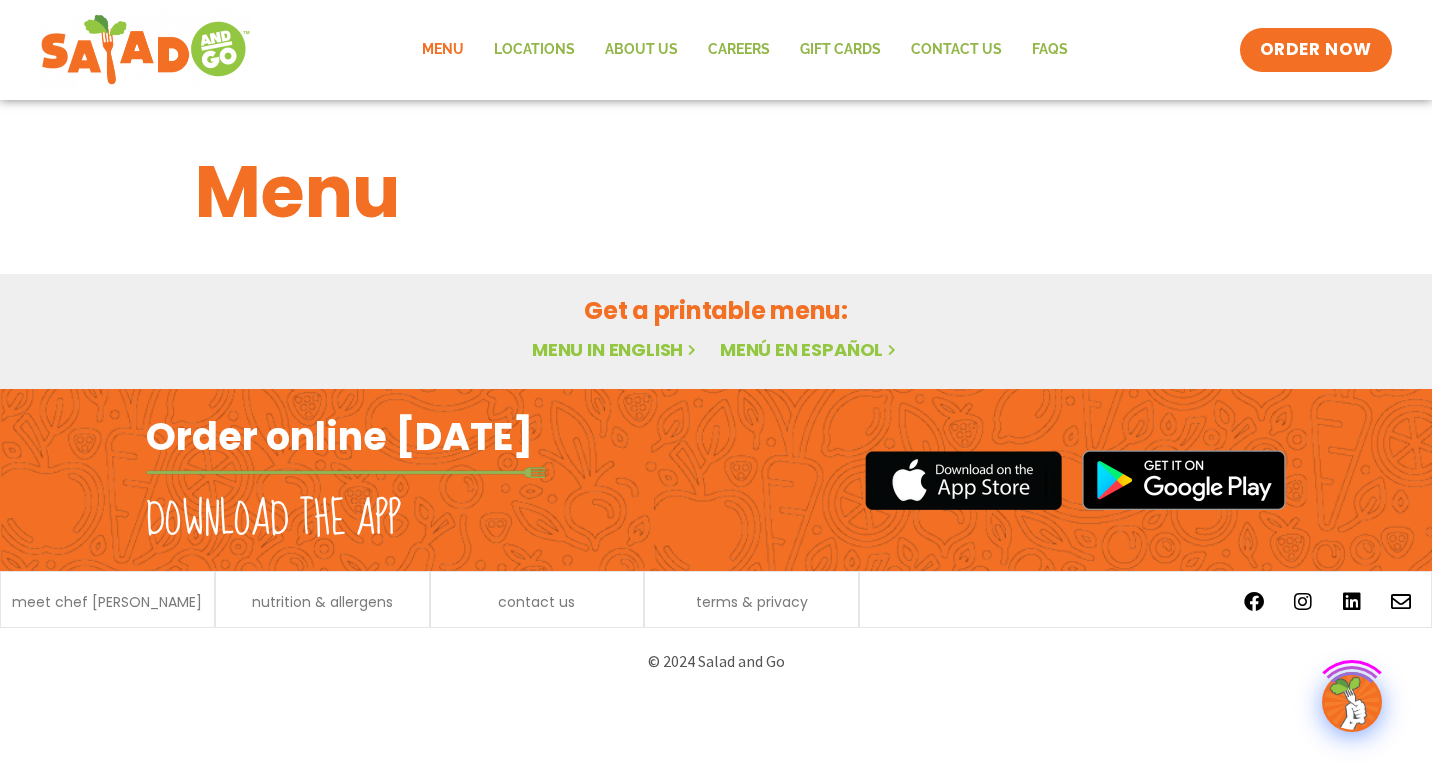 scroll, scrollTop: 0, scrollLeft: 0, axis: both 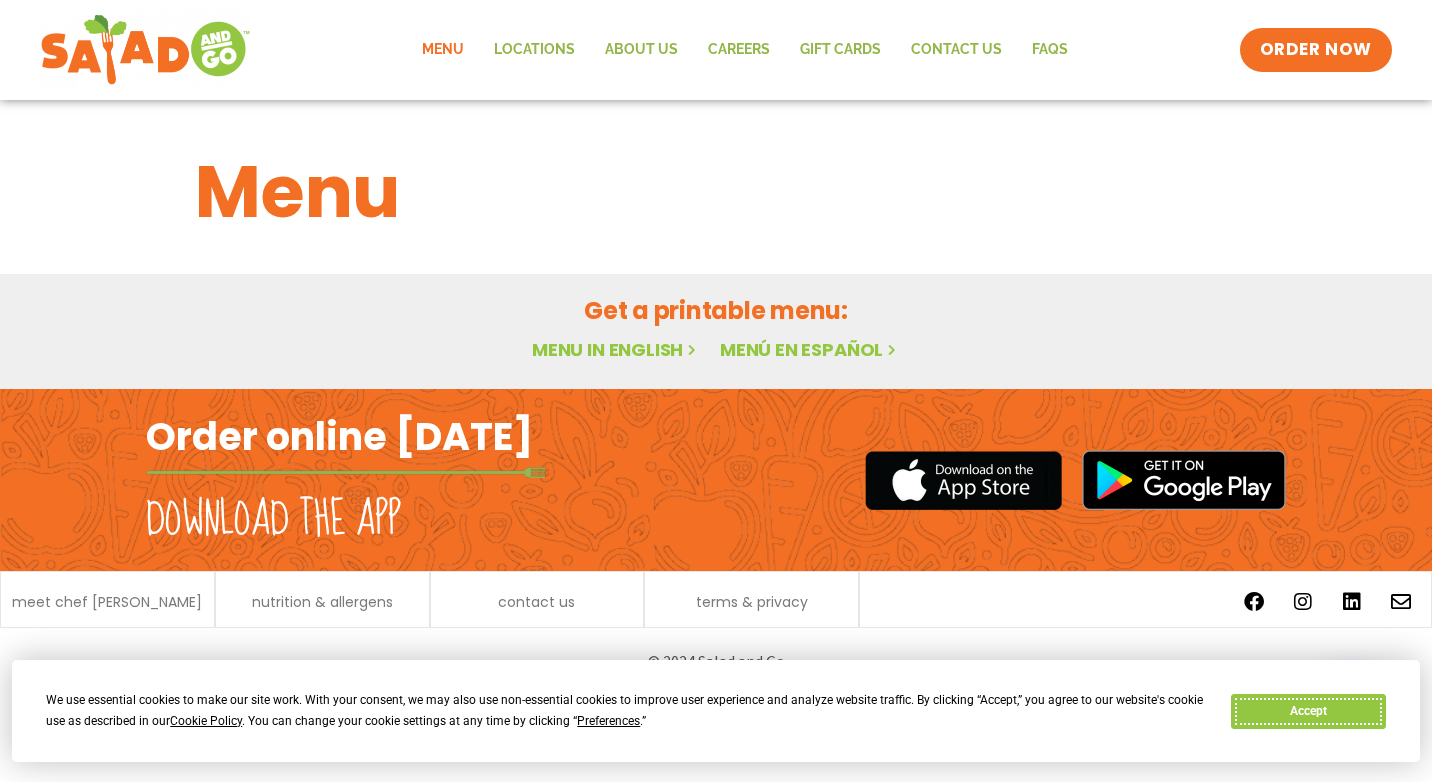 click on "Accept" at bounding box center (1308, 711) 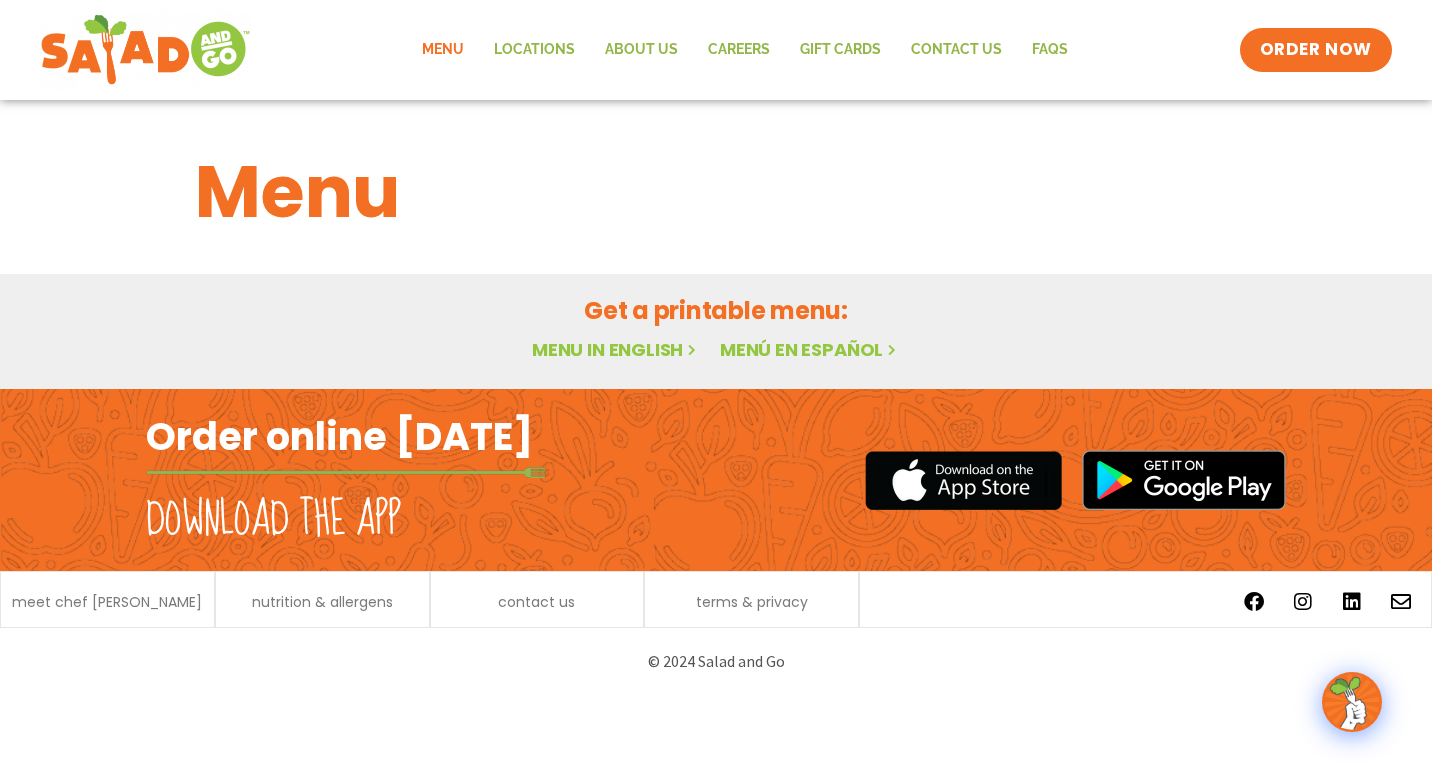 click on "Menu in English" at bounding box center [616, 349] 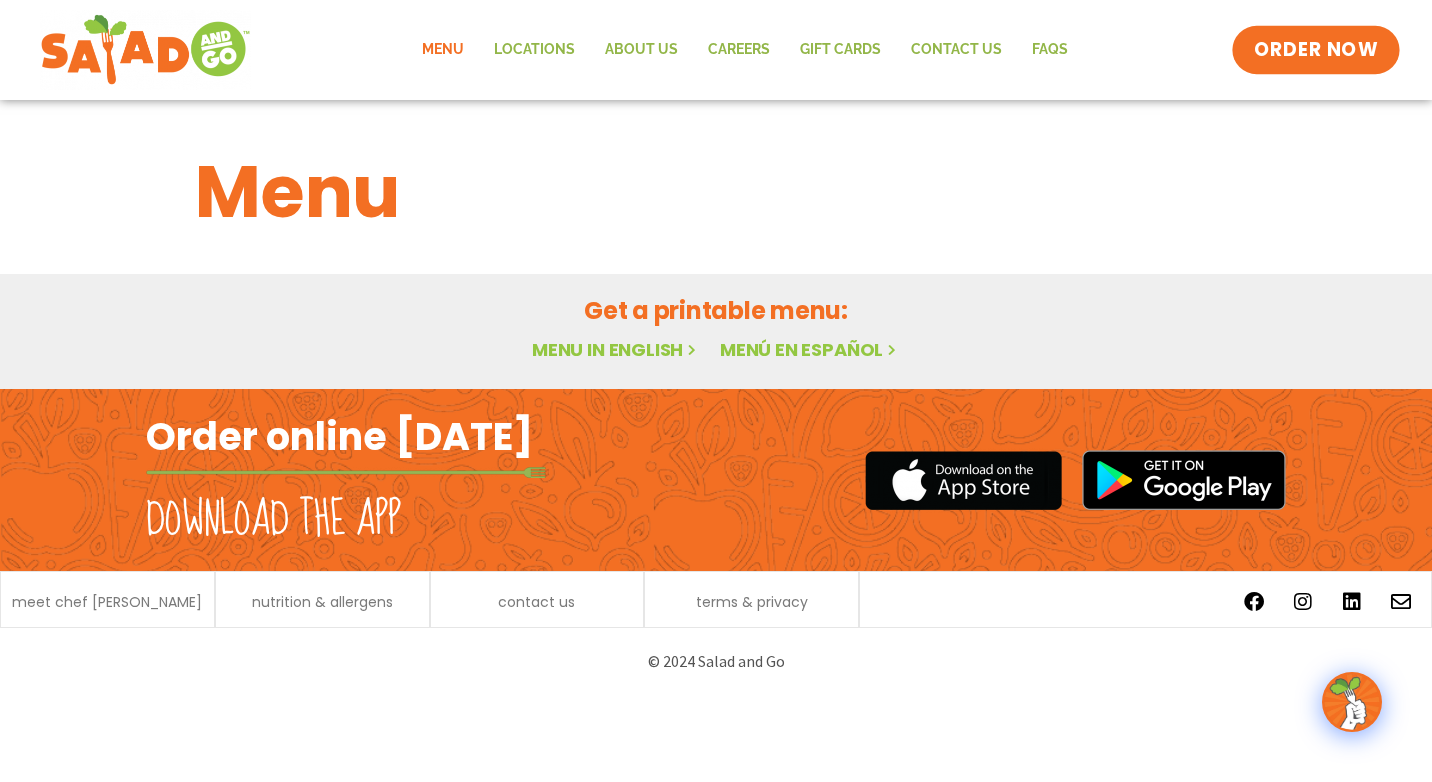 click on "ORDER NOW" at bounding box center [1316, 50] 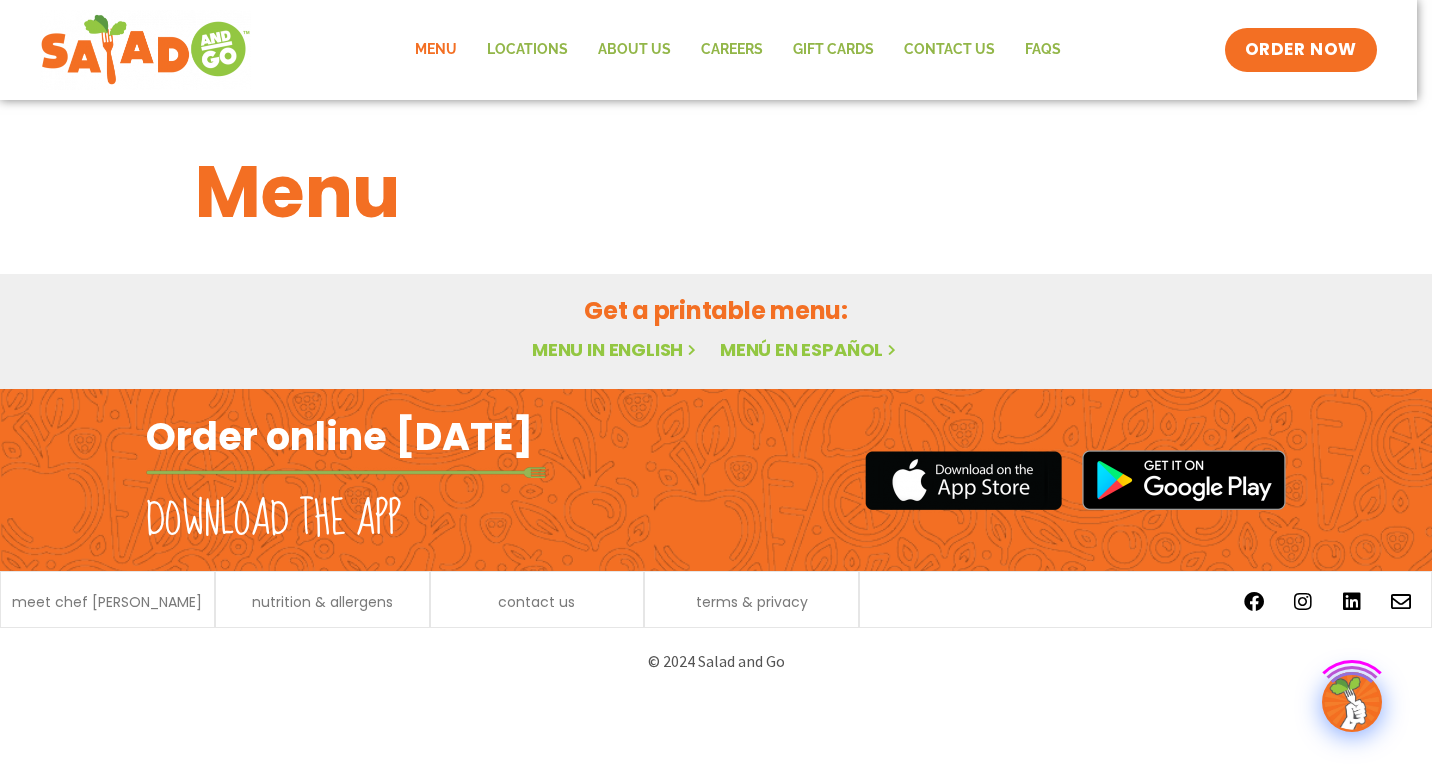 scroll, scrollTop: 0, scrollLeft: 0, axis: both 